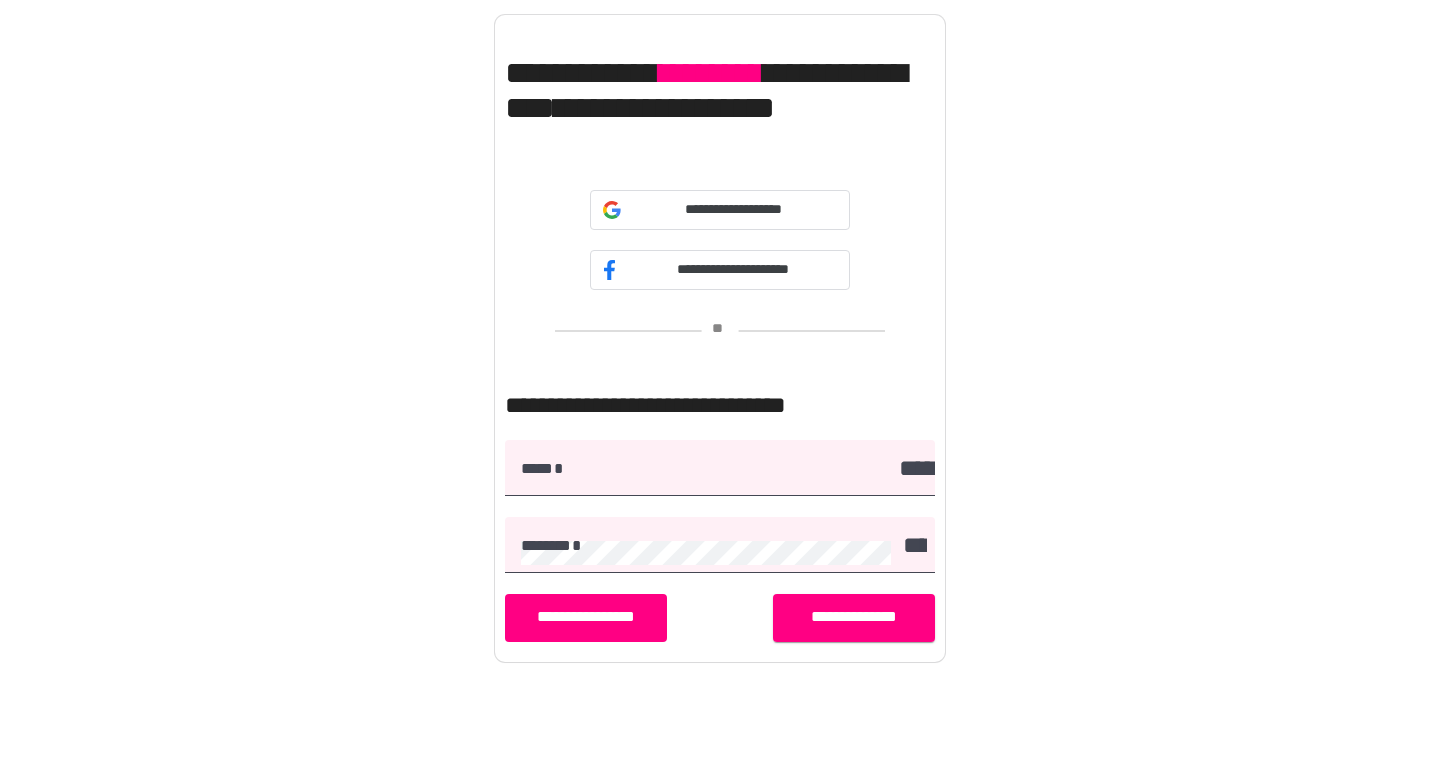 scroll, scrollTop: 0, scrollLeft: 0, axis: both 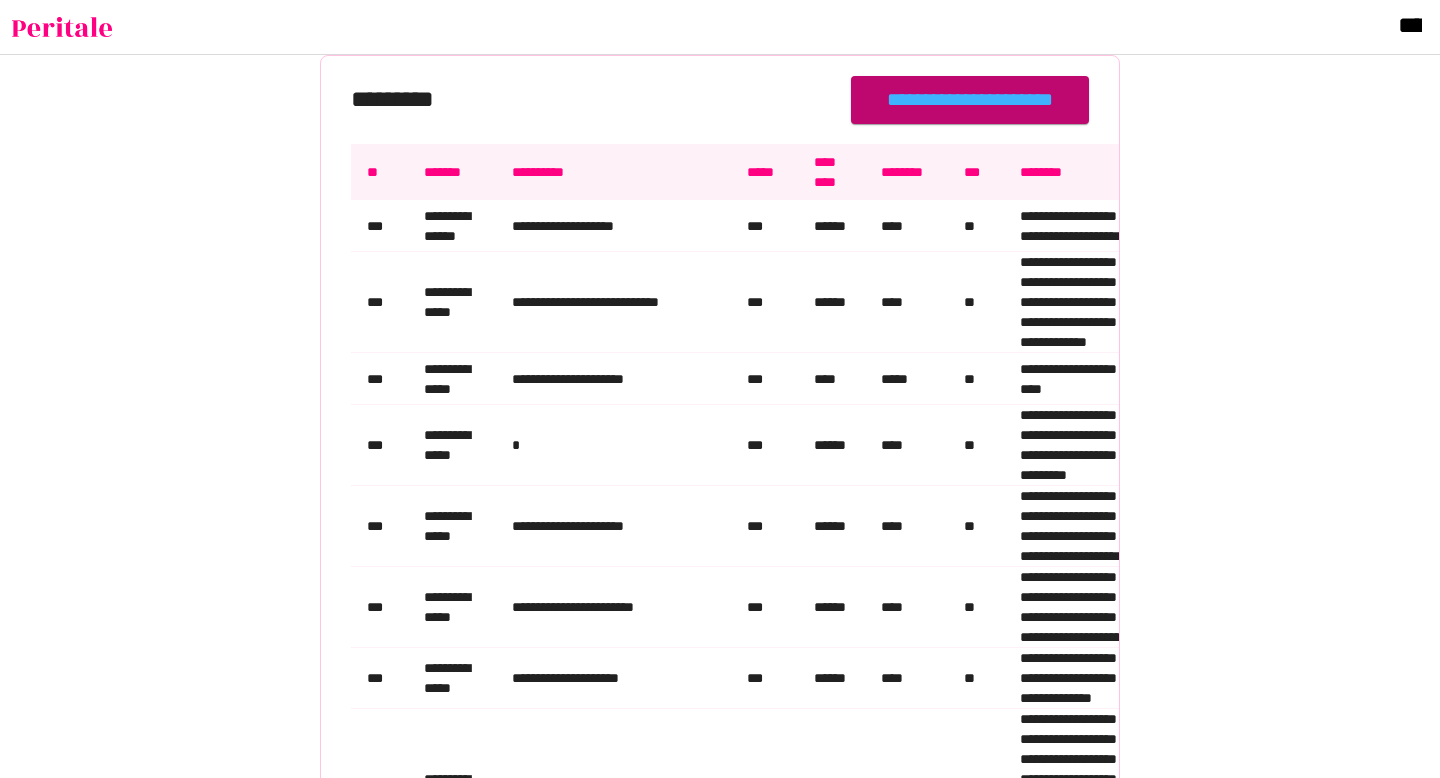 click on "[EMAIL]" at bounding box center [970, 100] 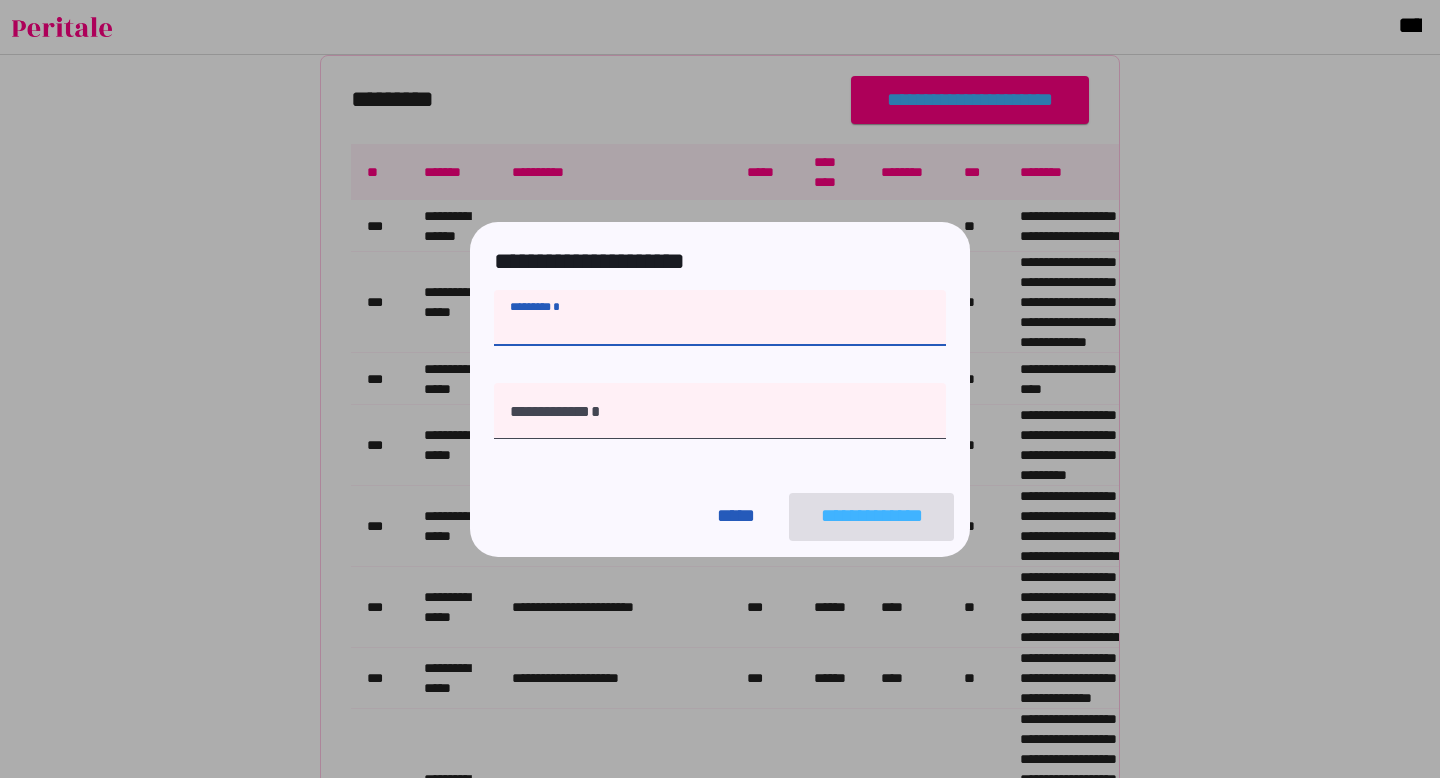 type on "[FIRST]" 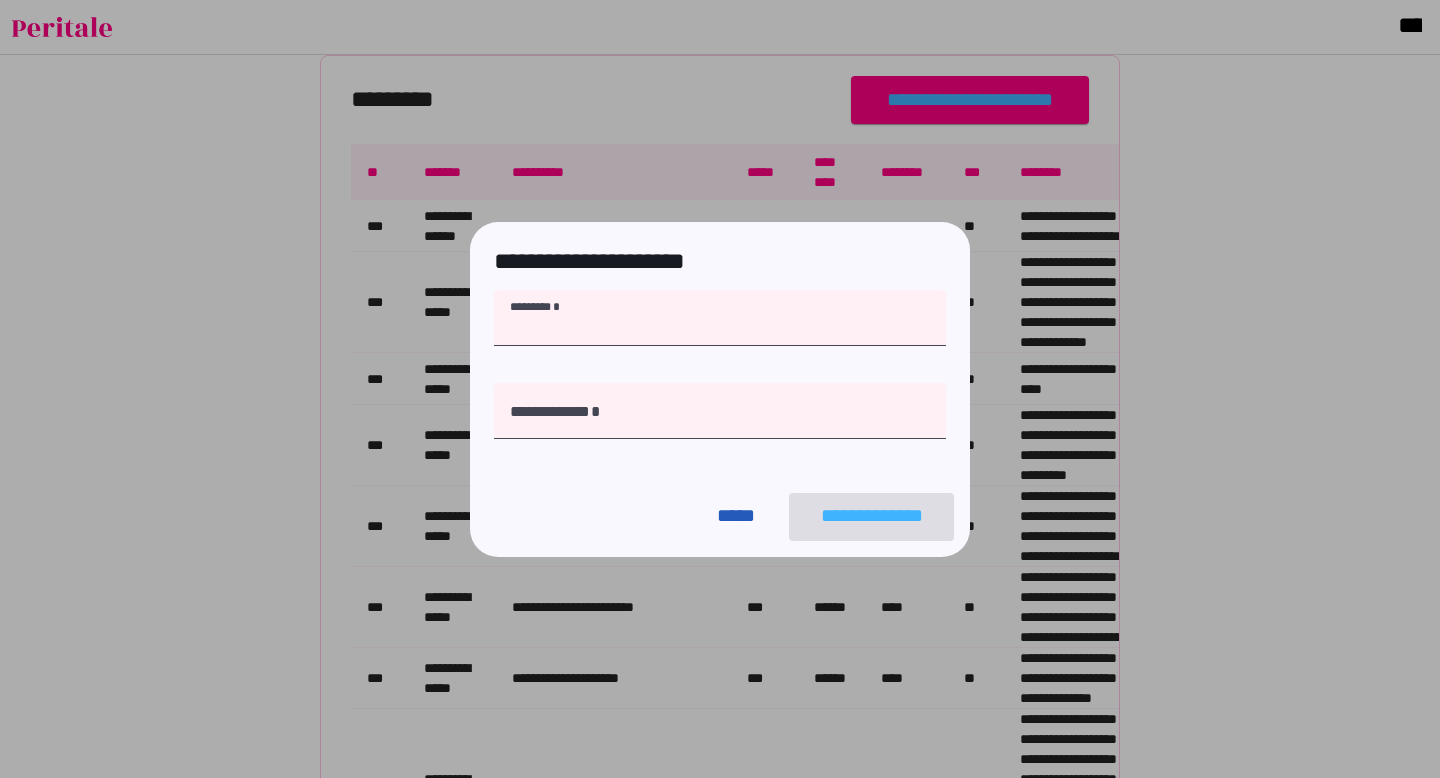 click on "[FIRST] [LAST]" at bounding box center (720, 516) 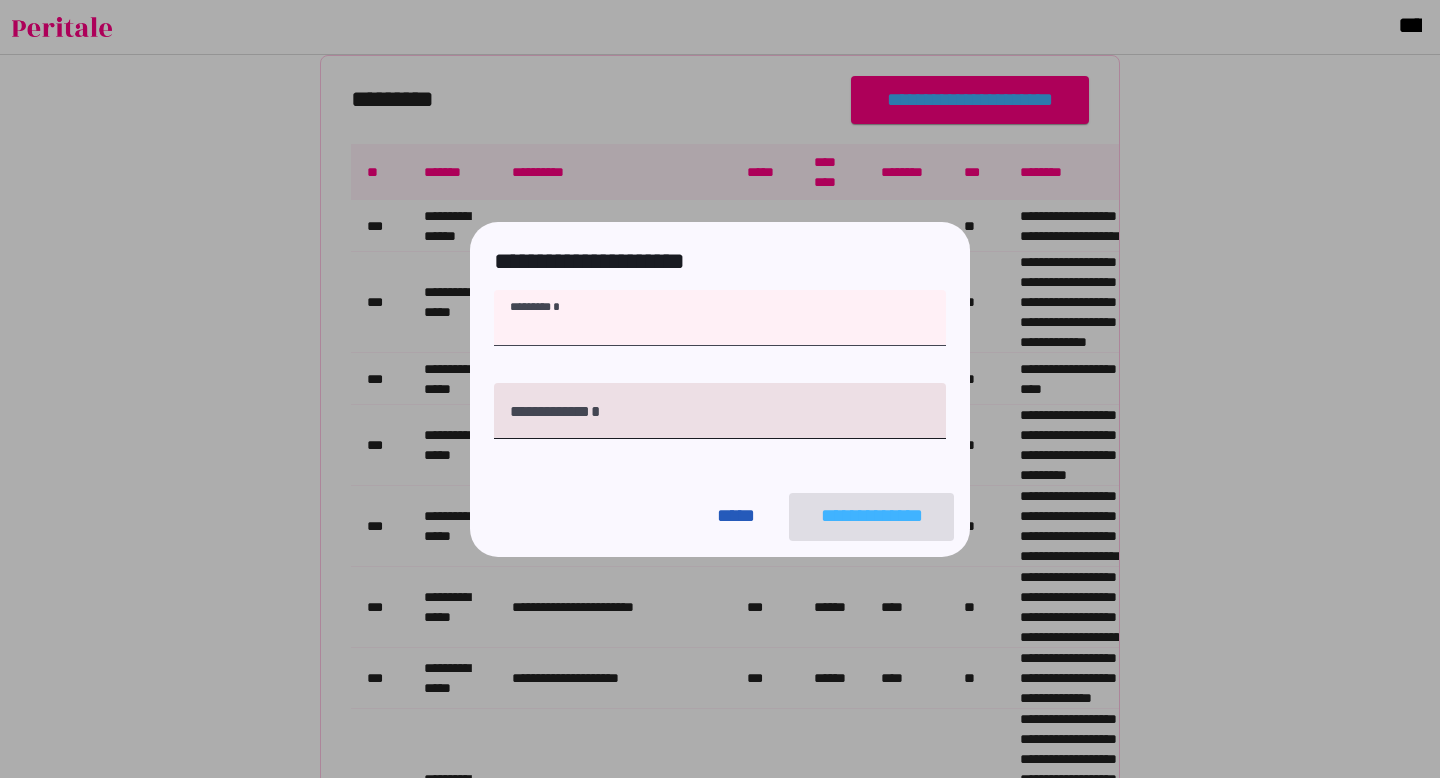 click on "[LAST]" at bounding box center [720, 411] 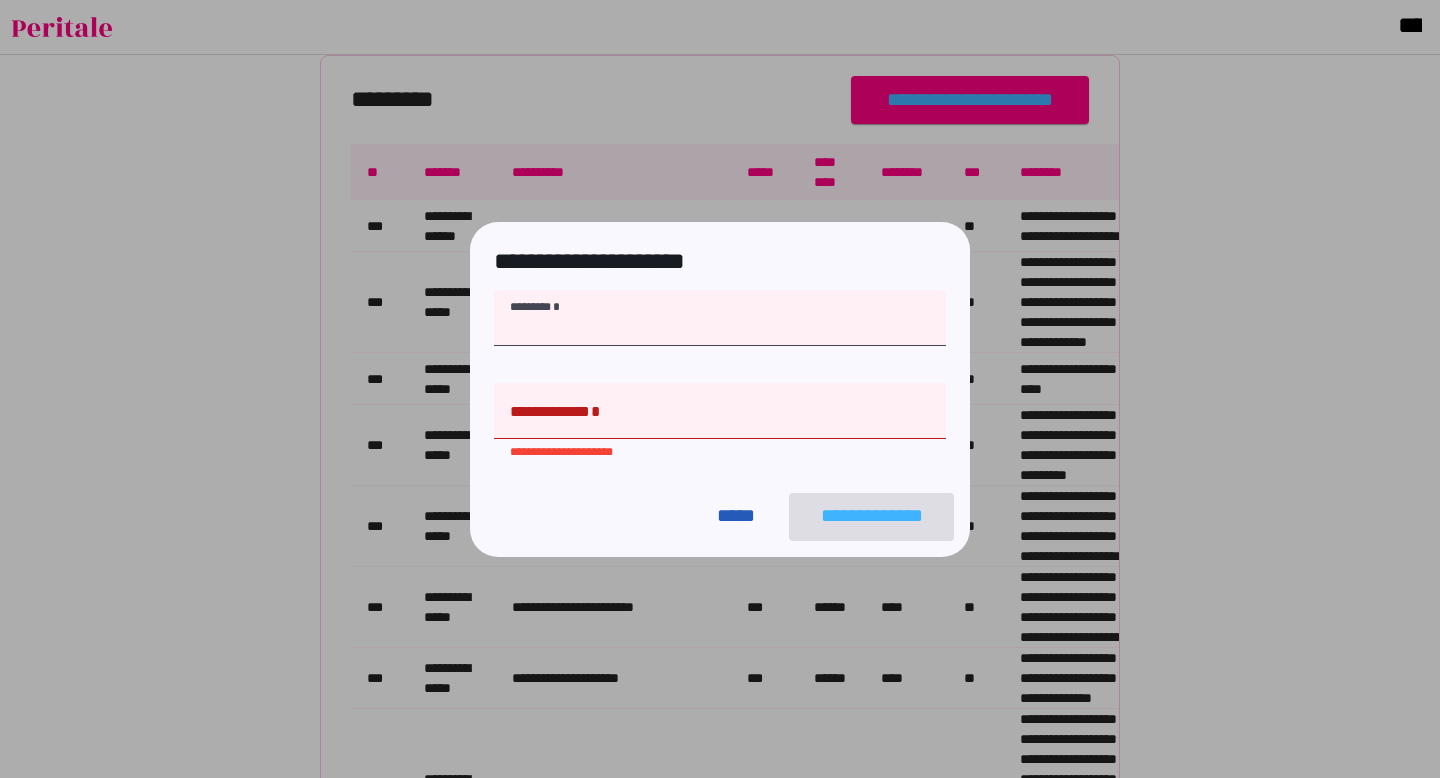 click on "[FIRST] [LAST]" at bounding box center [720, 516] 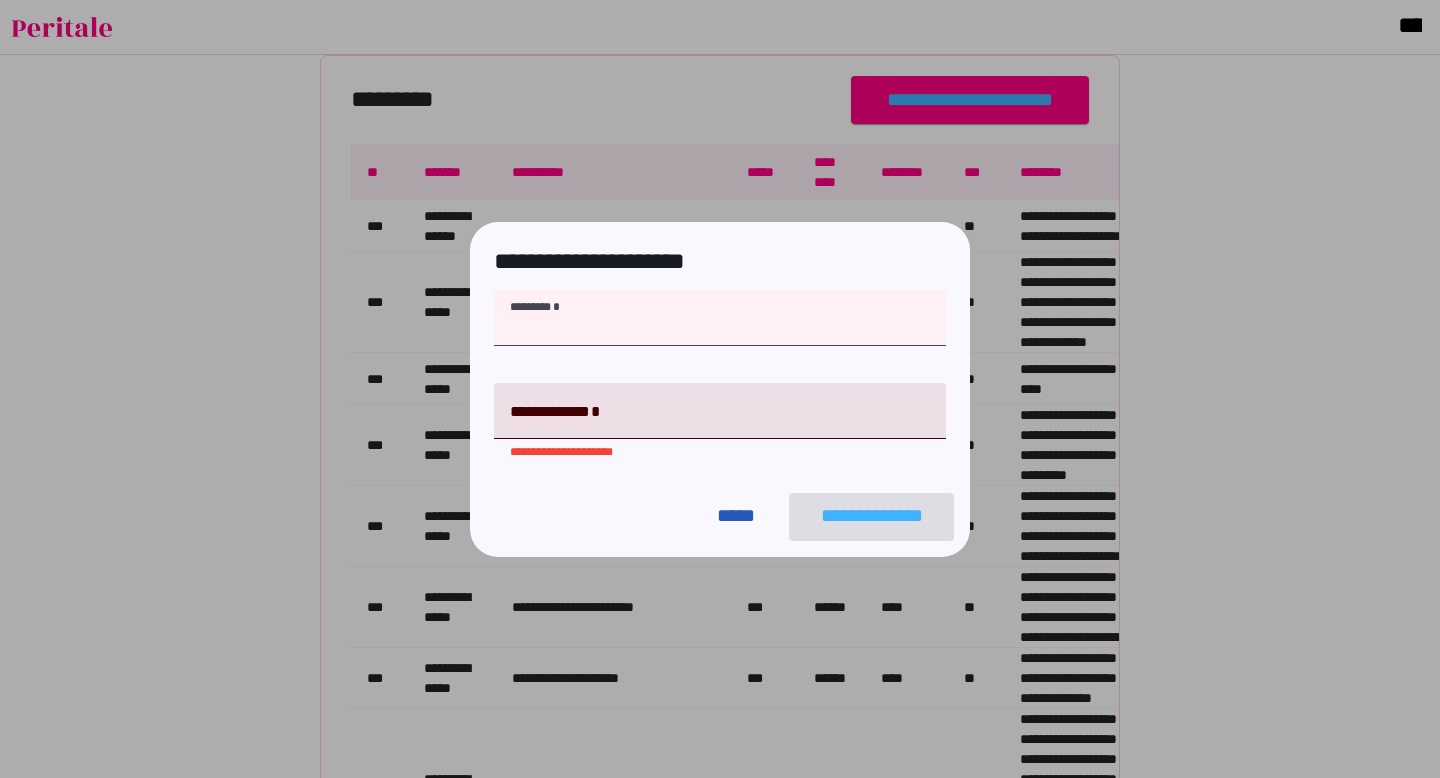 click on "[LAST]" at bounding box center [720, 419] 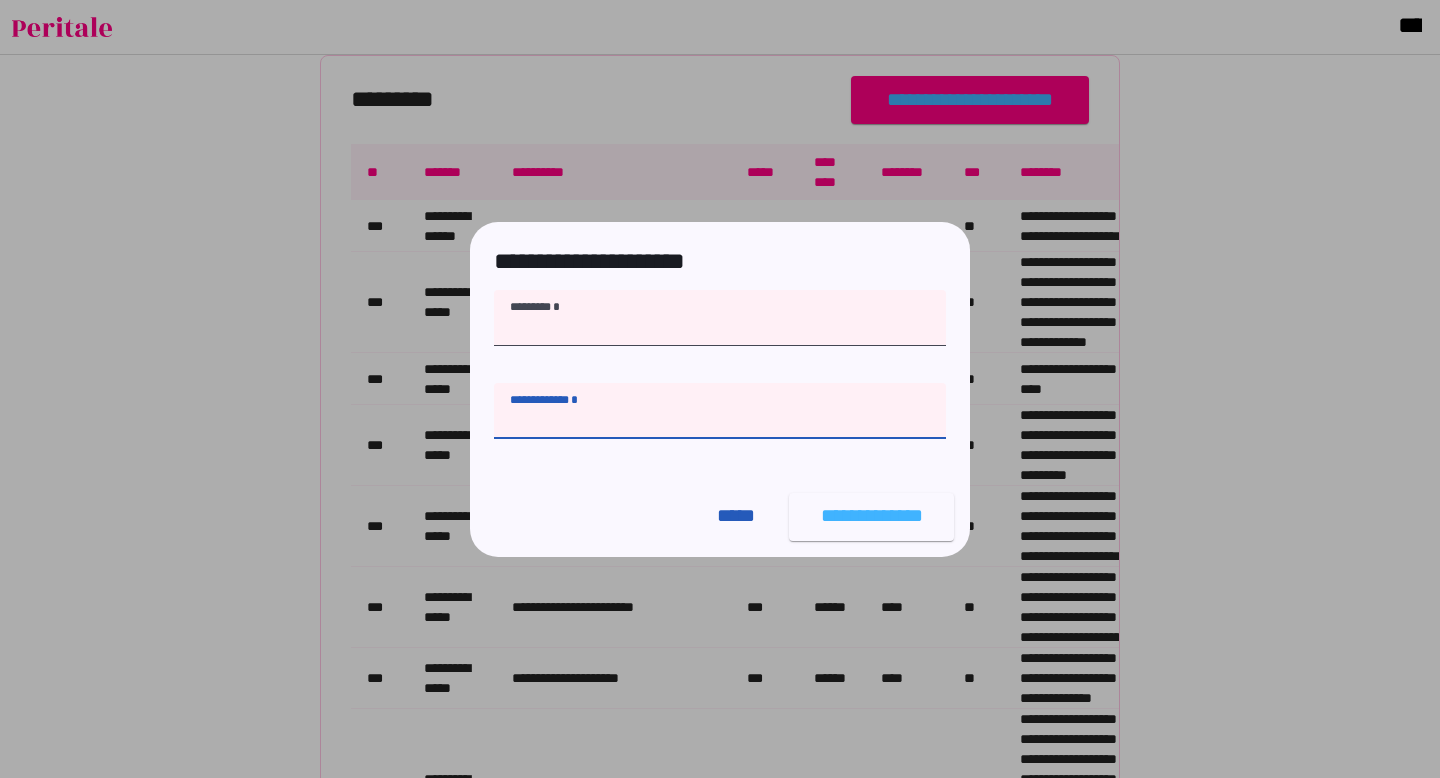 type on "[NAME]" 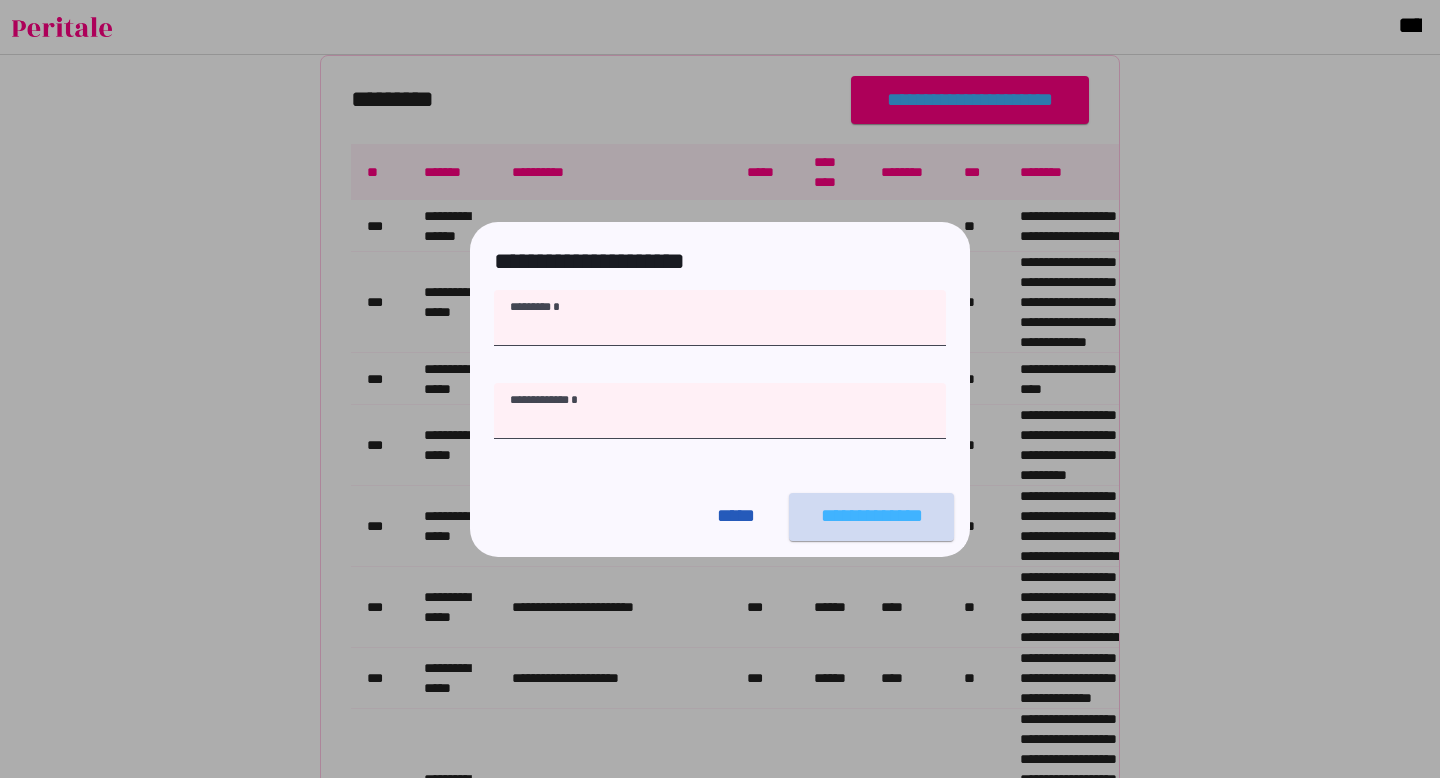 click on "[LAST]" at bounding box center (871, 516) 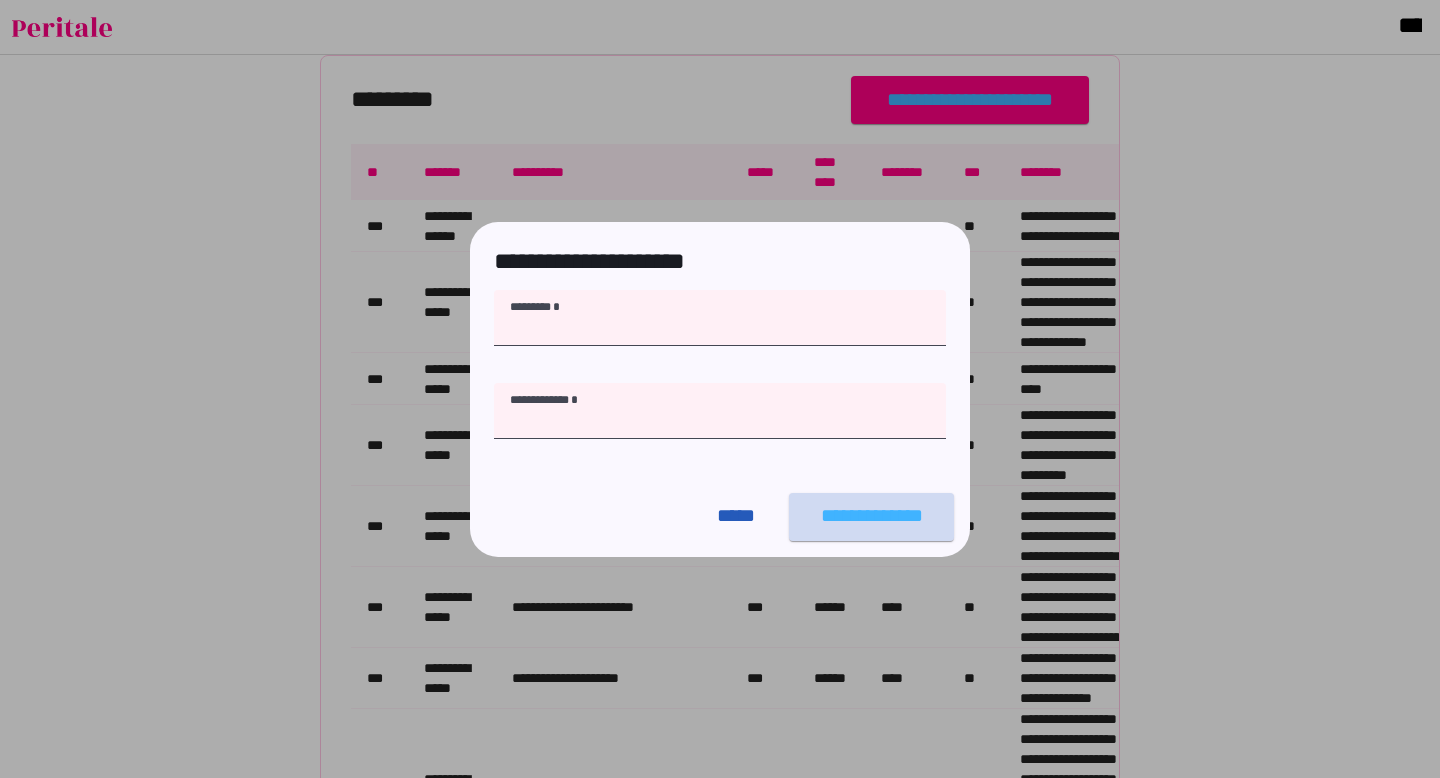 click on "[LAST]" at bounding box center [871, 516] 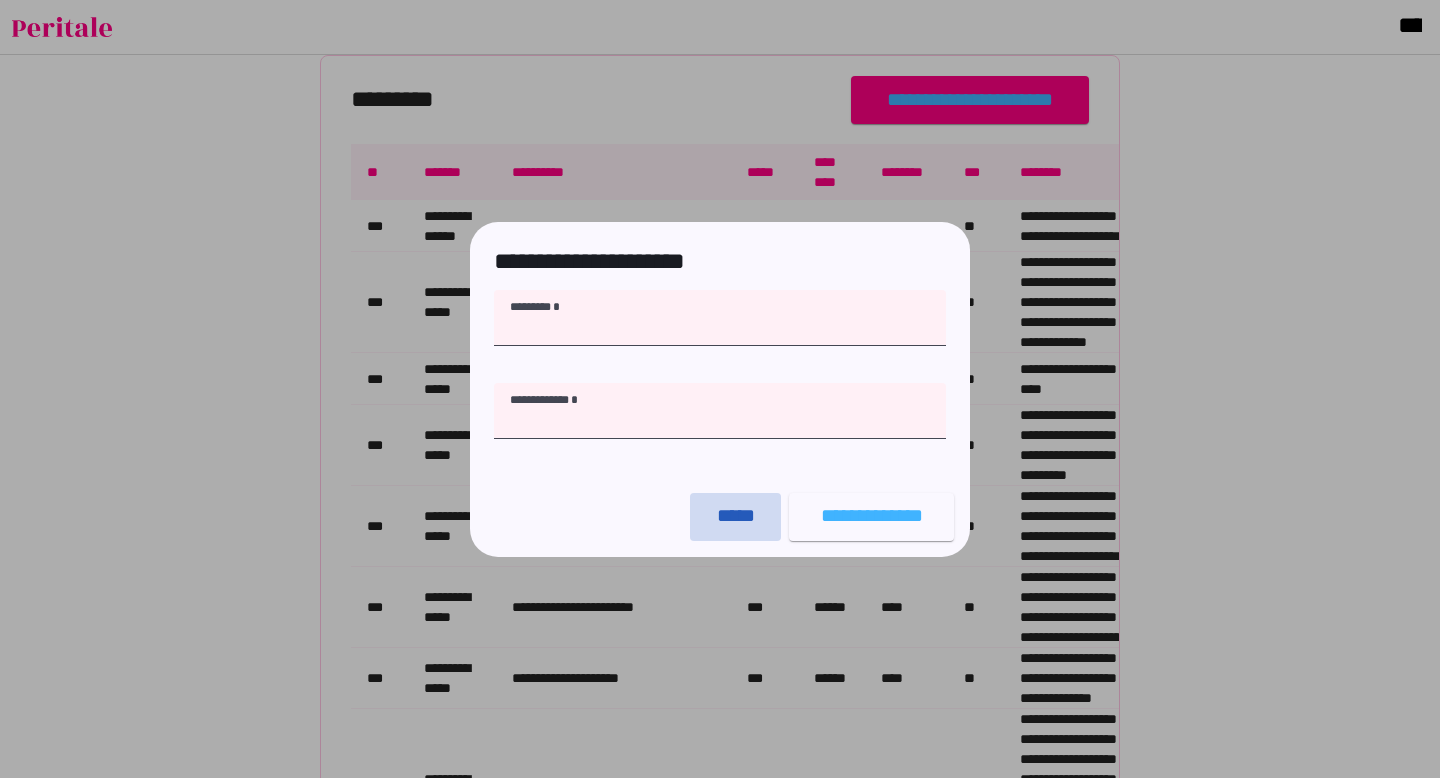 click on "[FIRST]" at bounding box center (735, 516) 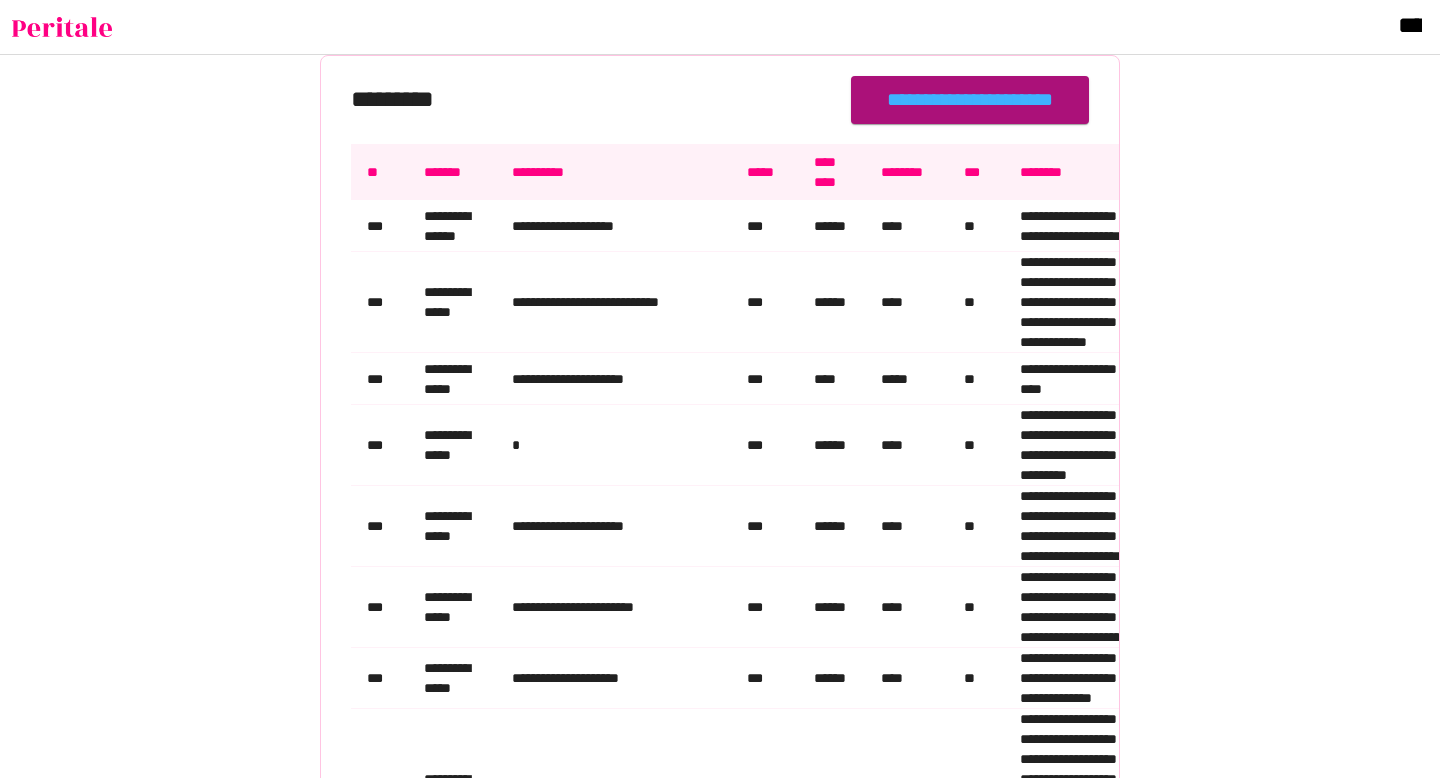 click at bounding box center [970, 100] 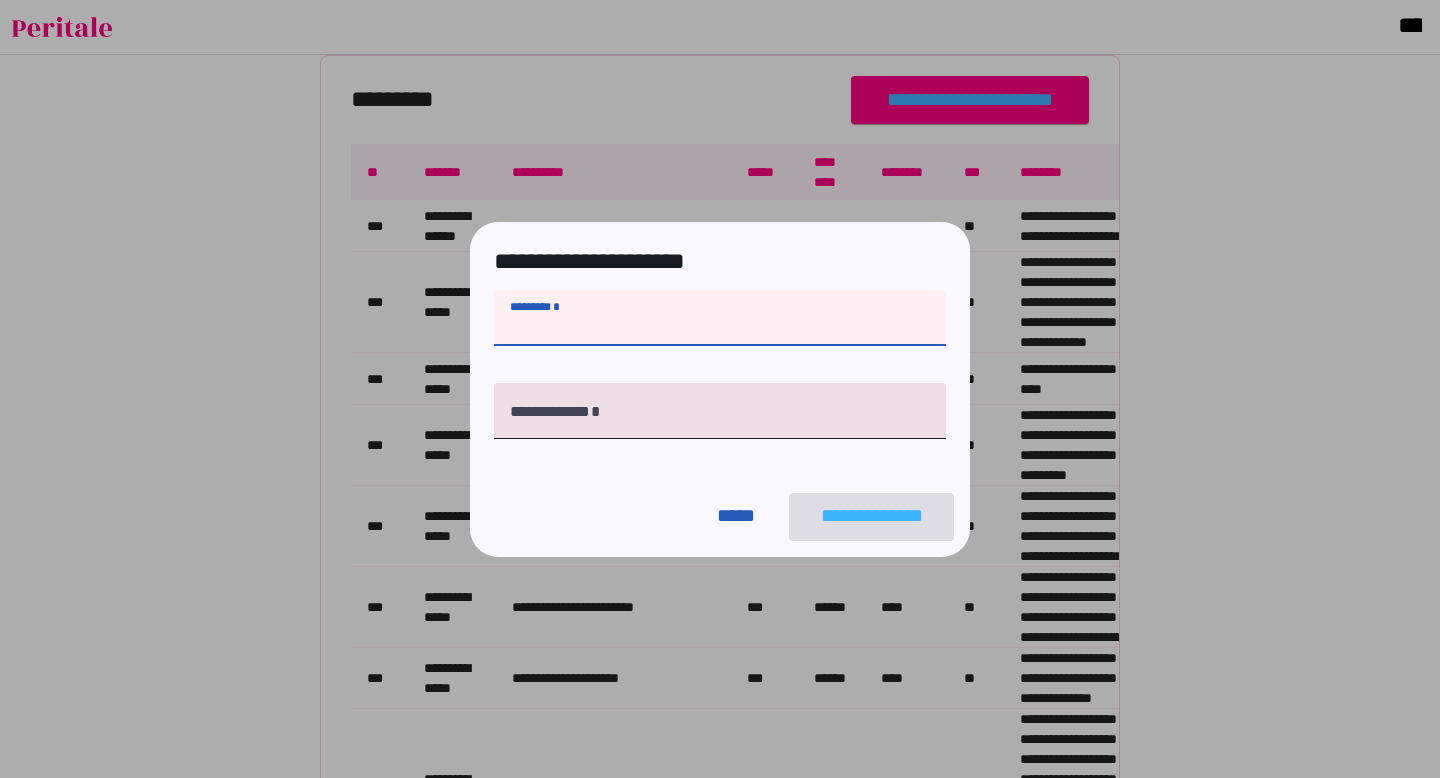 type on "[FIRST]" 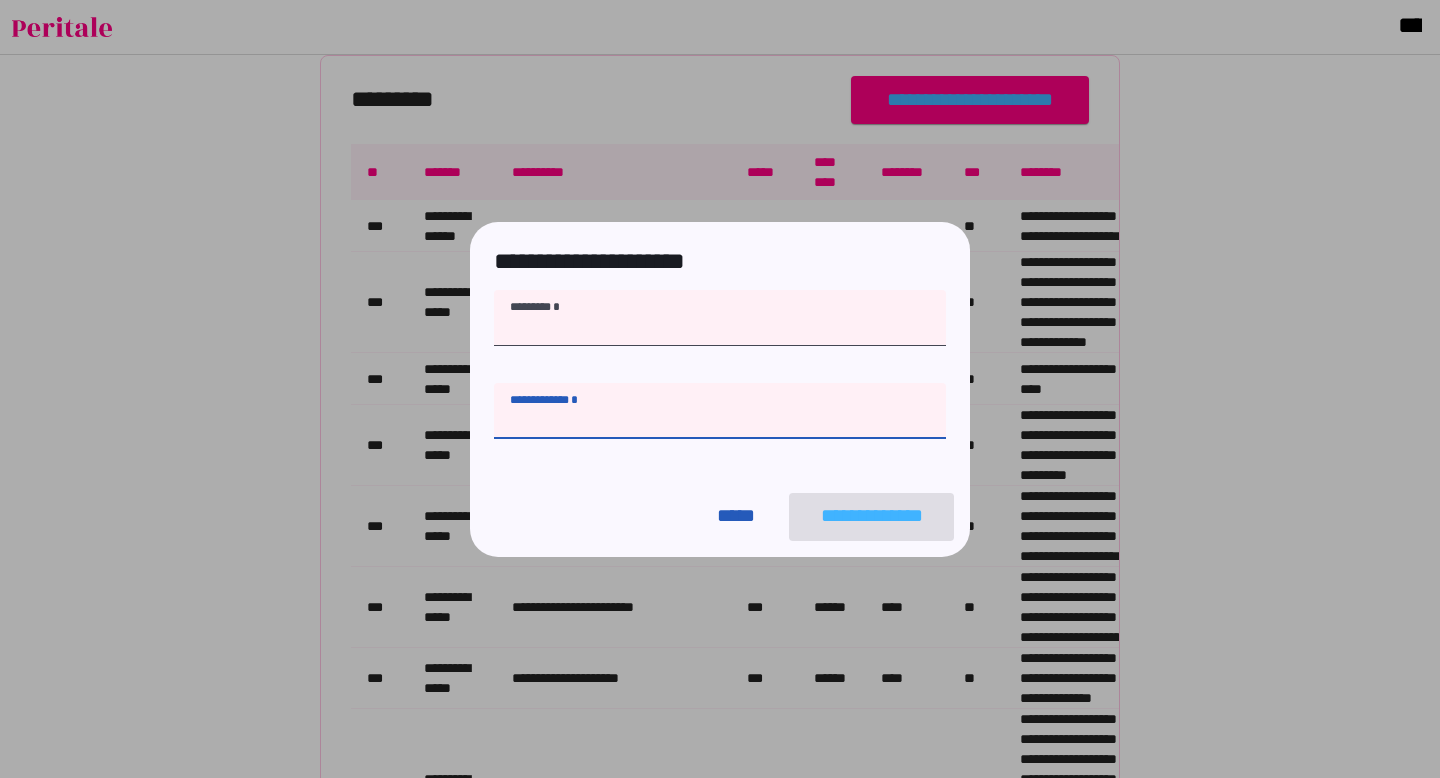 click on "[LAST]" at bounding box center [720, 419] 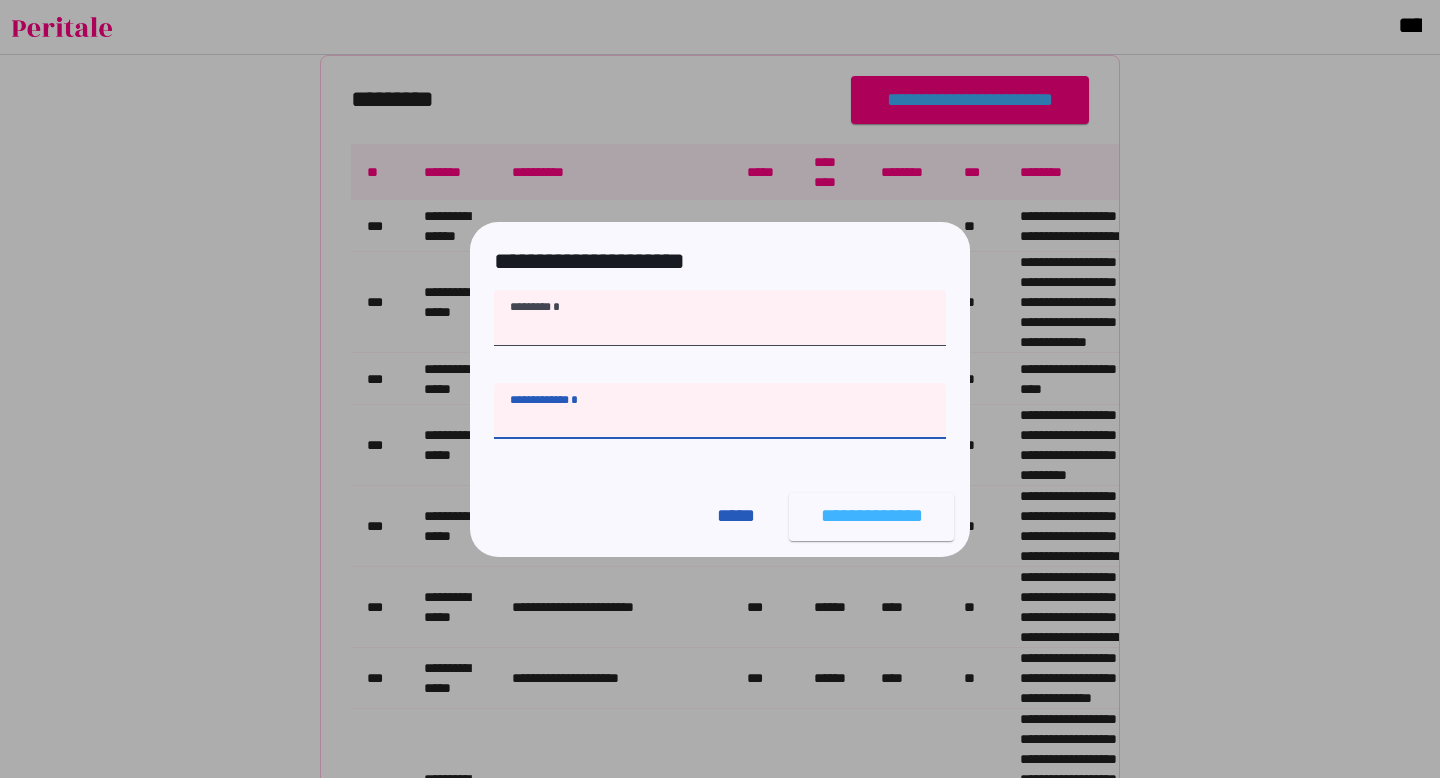 click on "[INITIAL]" at bounding box center (720, 419) 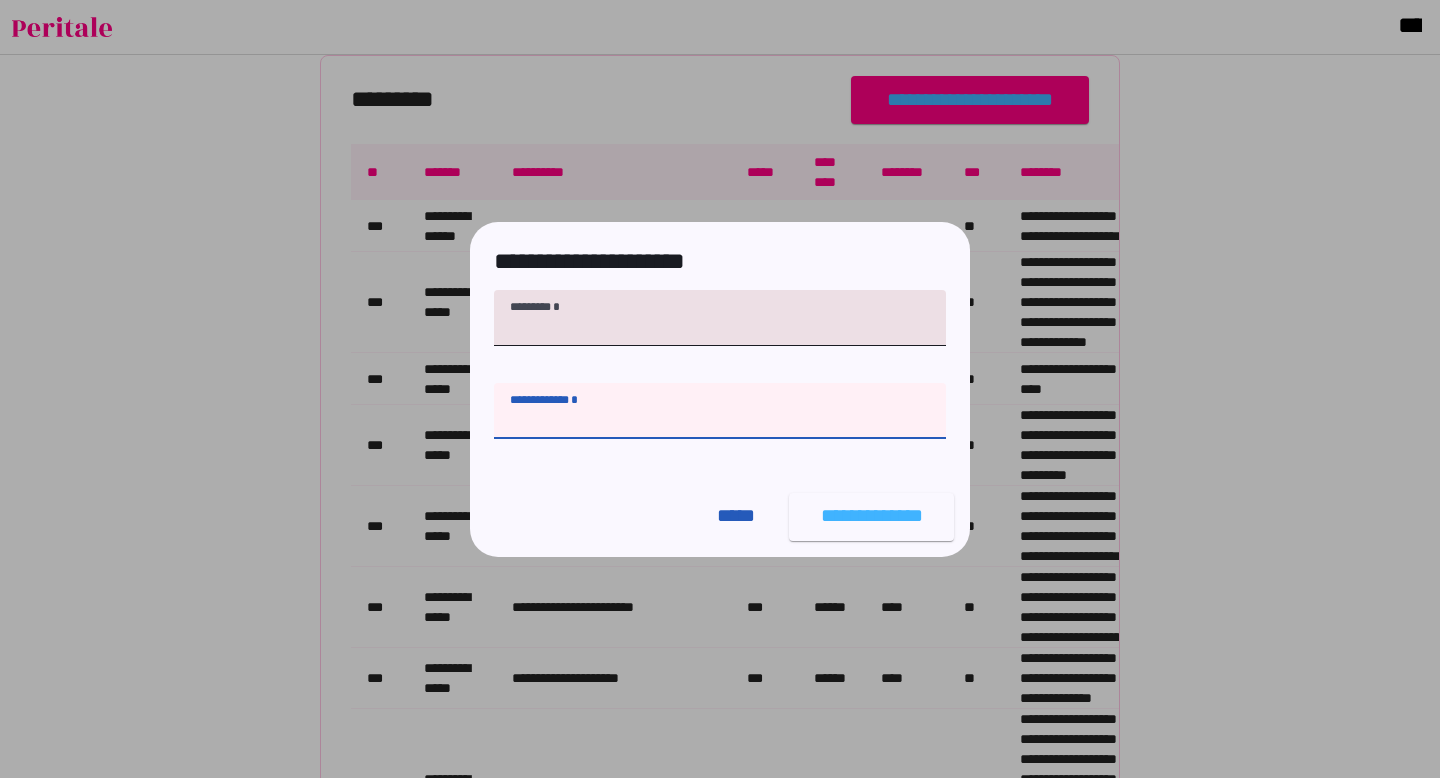 type on "[INITIAL]" 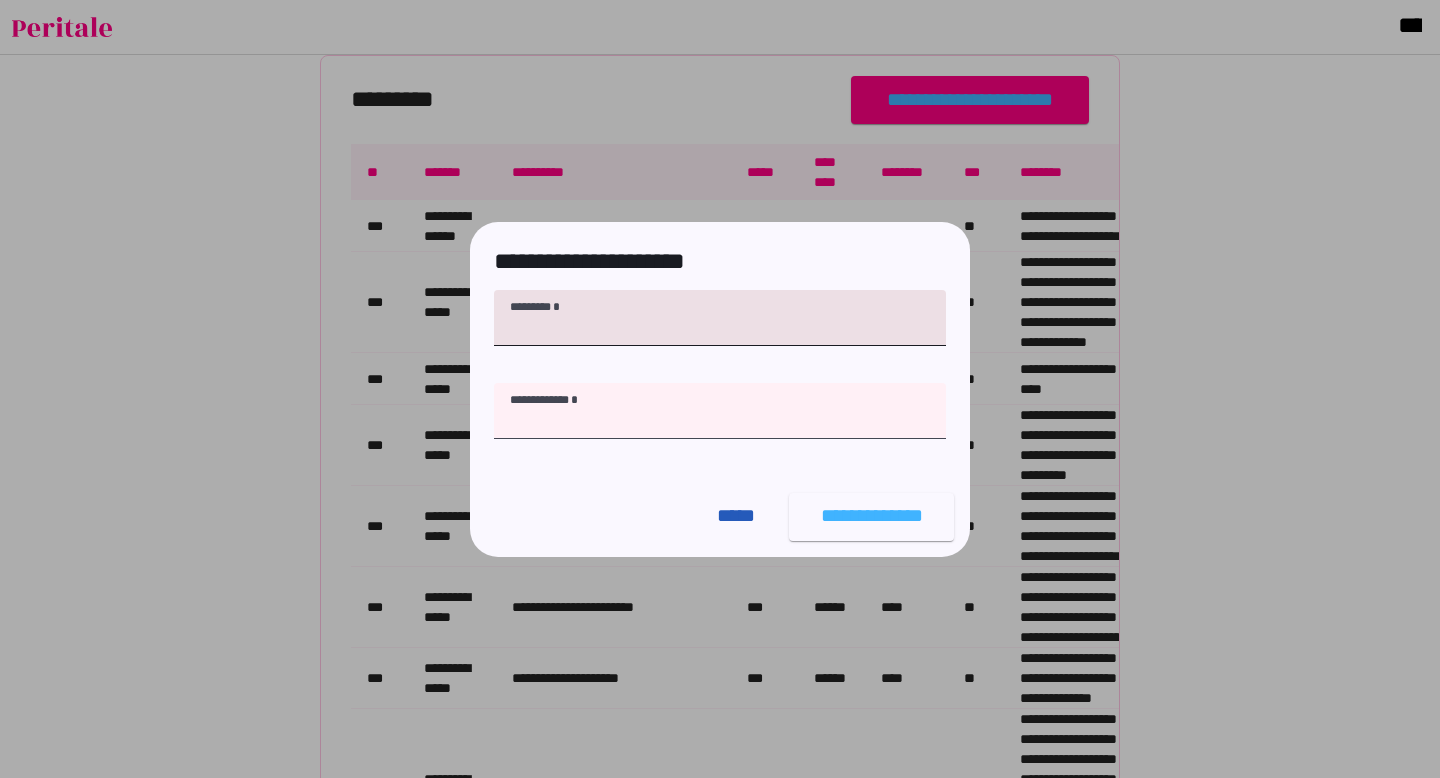 click on "[FIRST] [LAST]" at bounding box center (720, 318) 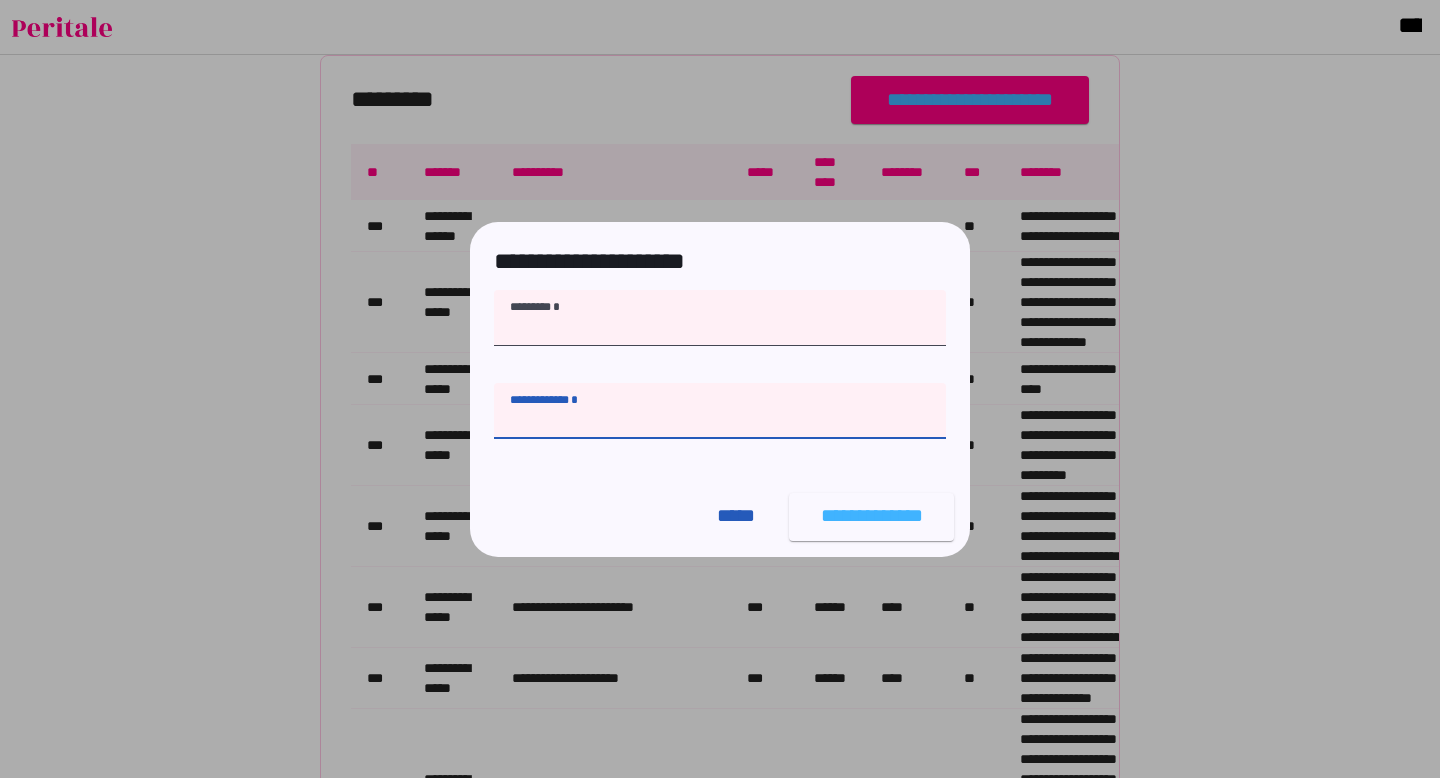 click on "[INITIAL]" at bounding box center (720, 419) 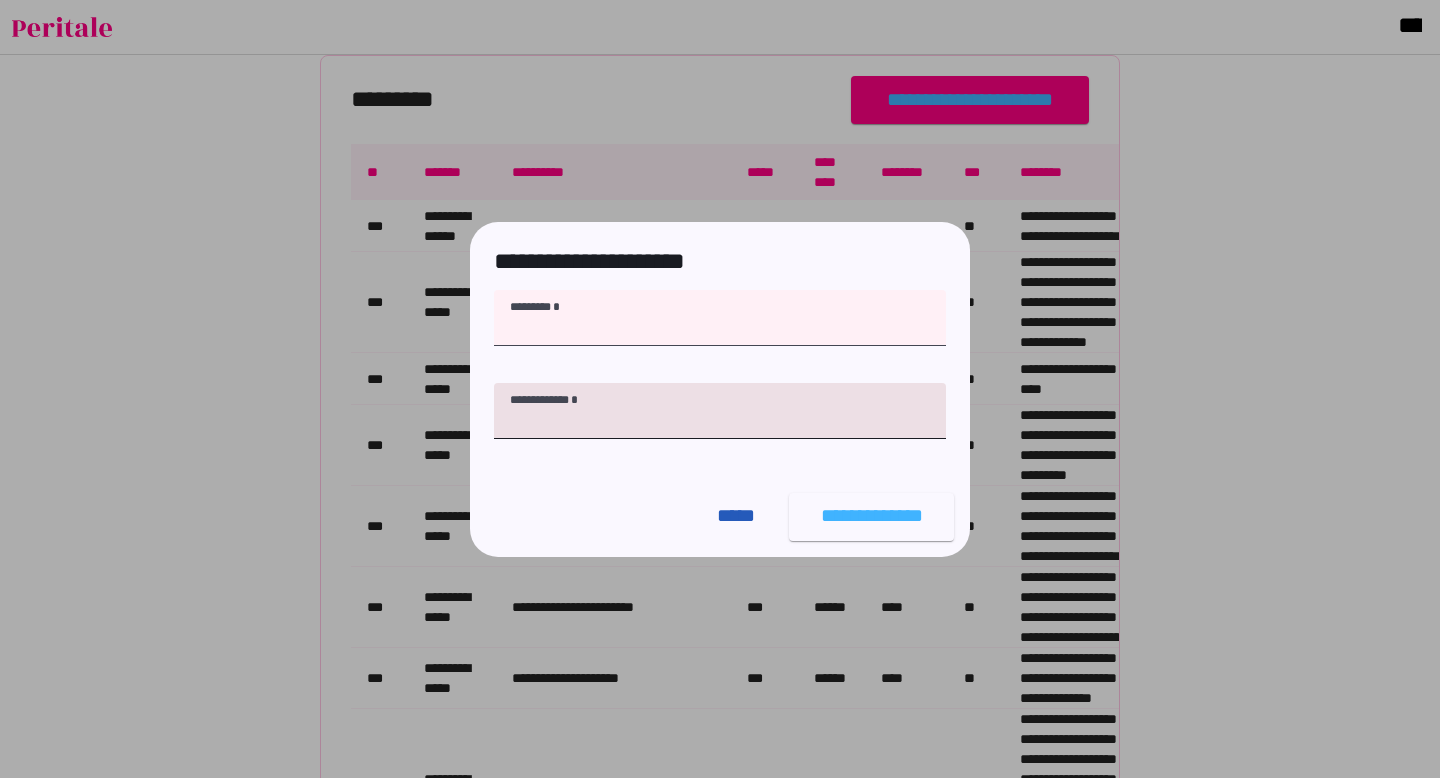 click on "[PHONE]" at bounding box center (720, 411) 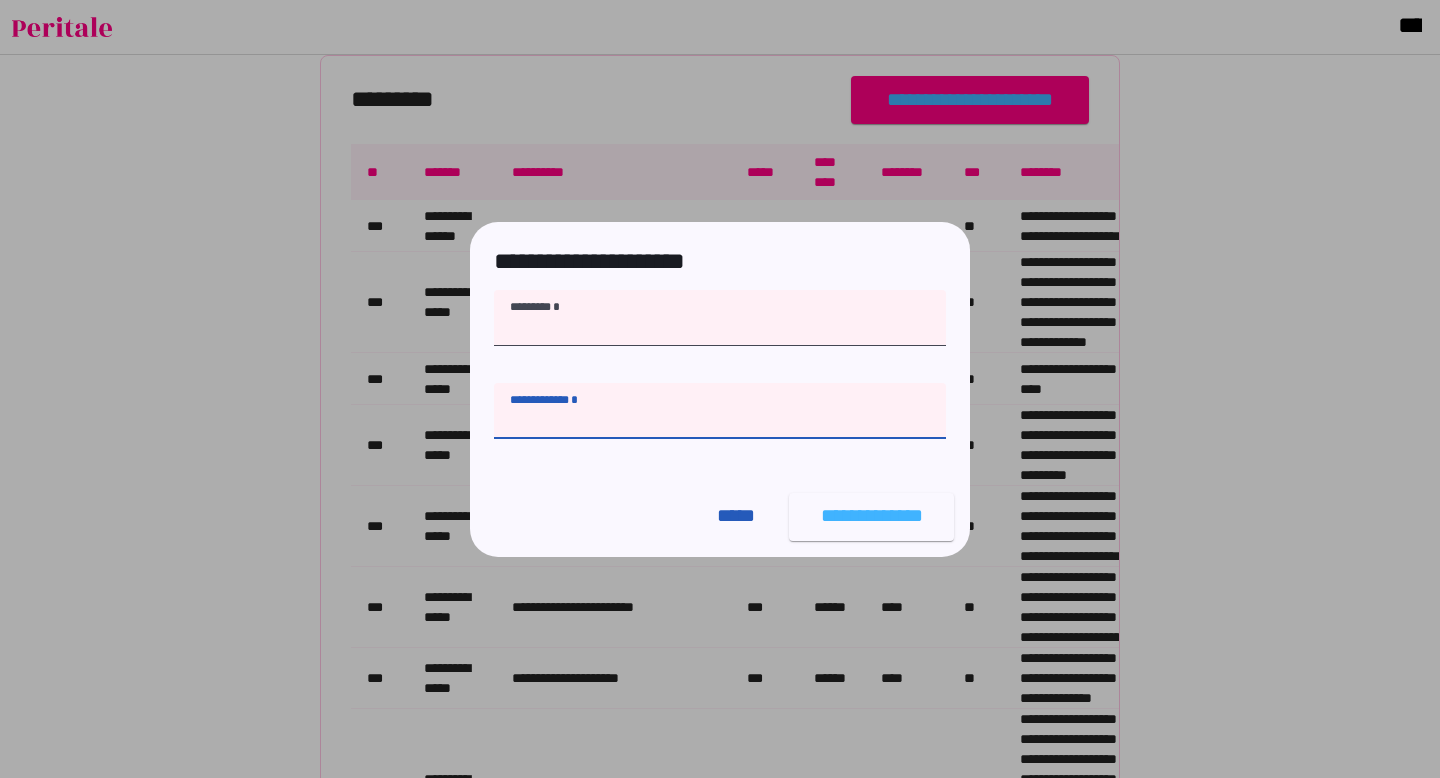 click on "[INITIAL]" at bounding box center (720, 419) 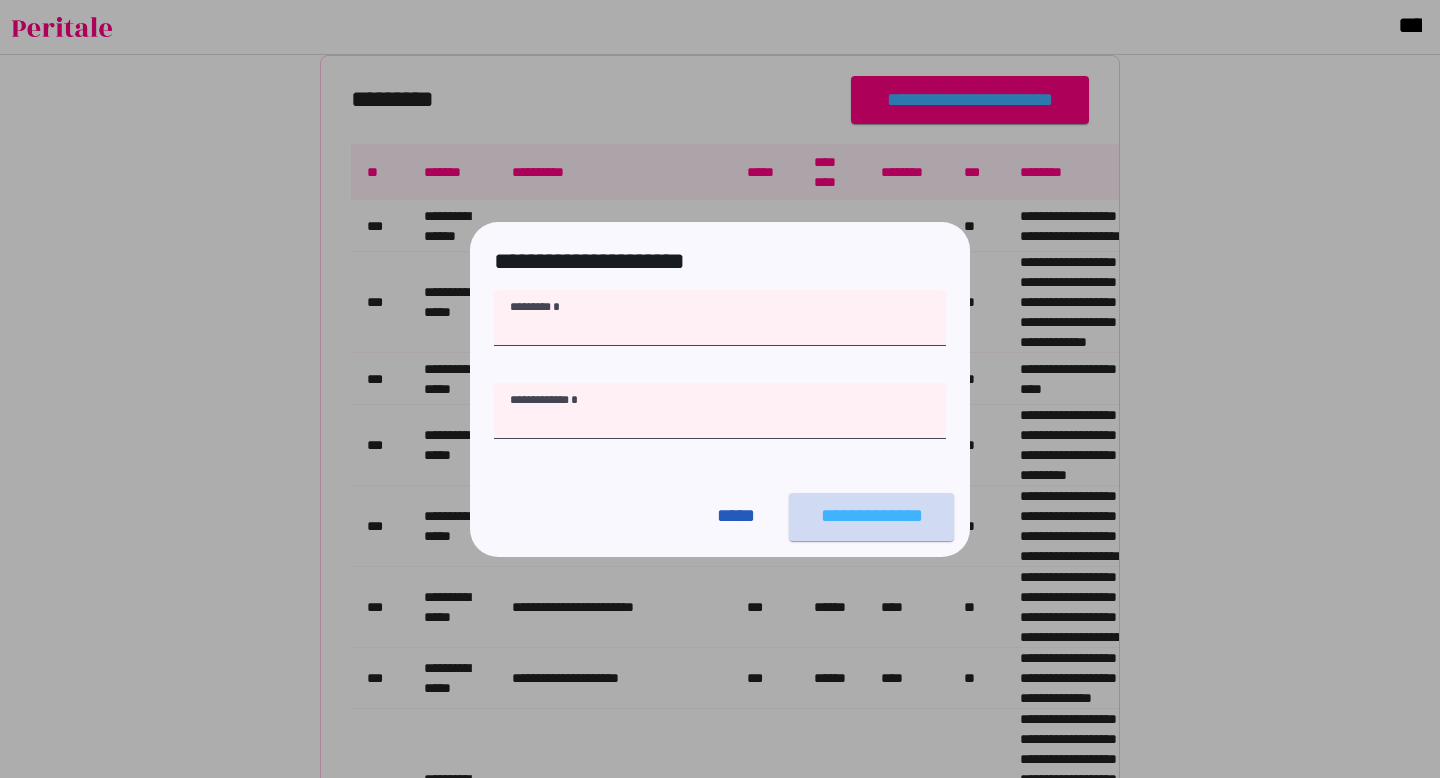click at bounding box center [871, 517] 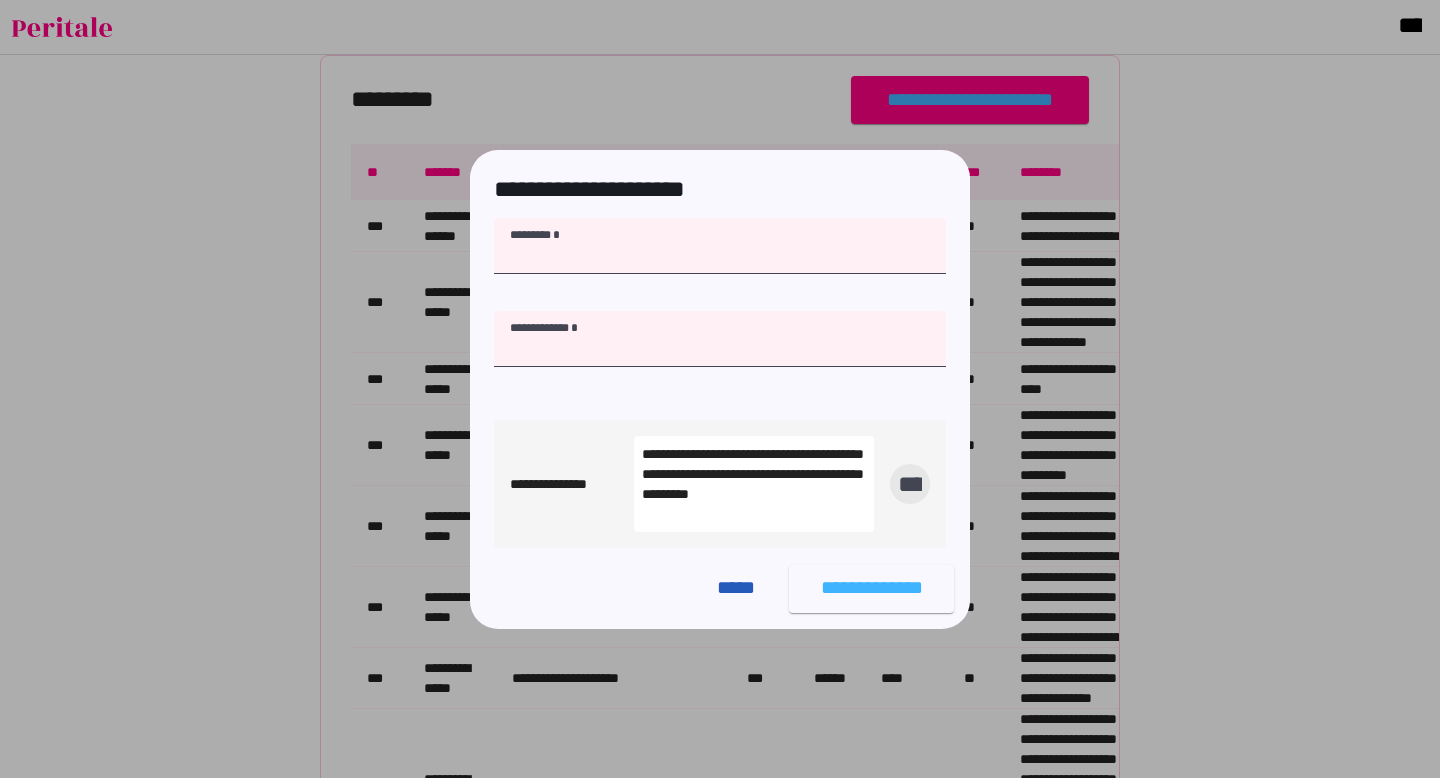 click on "[CREDIT_CARD]" at bounding box center (910, 484) 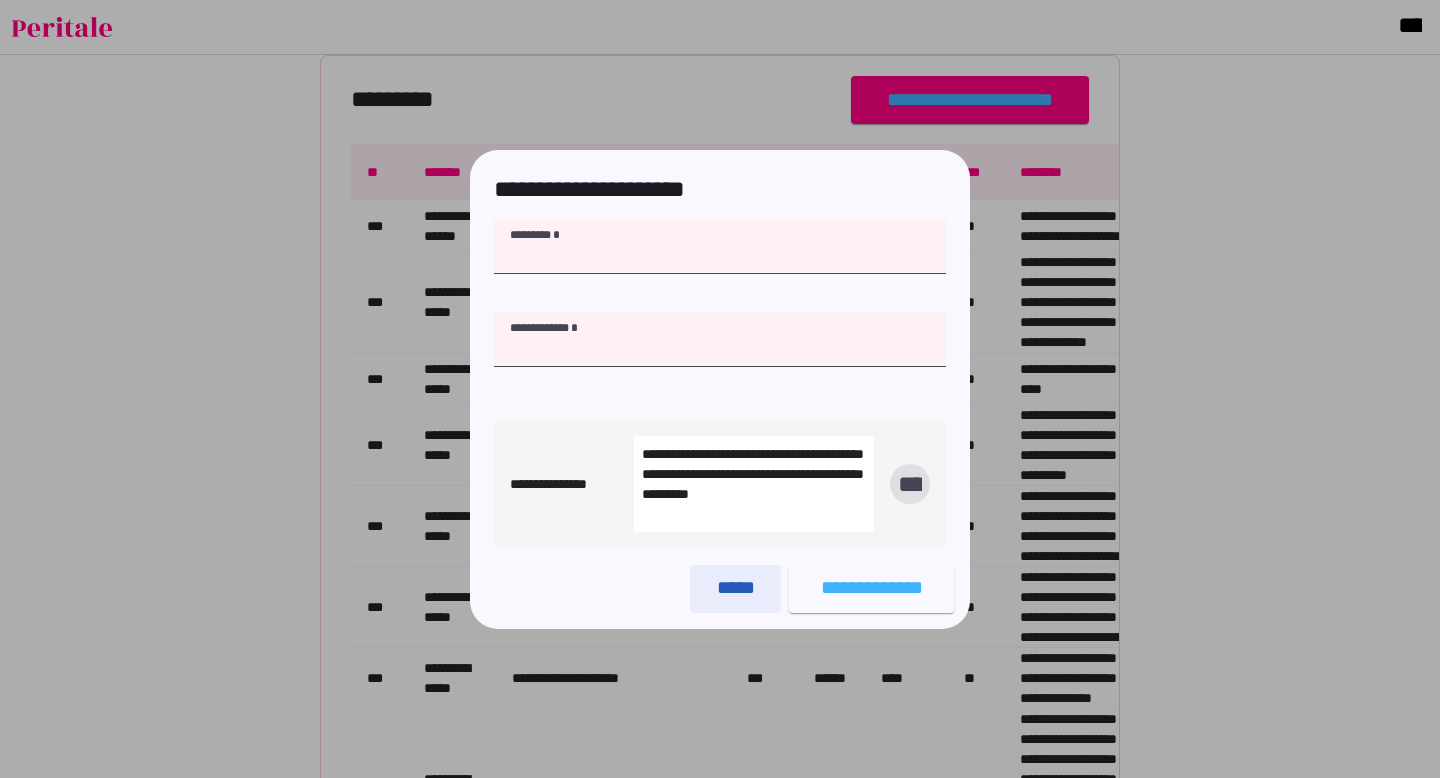 click on "[FIRST]" at bounding box center [735, 588] 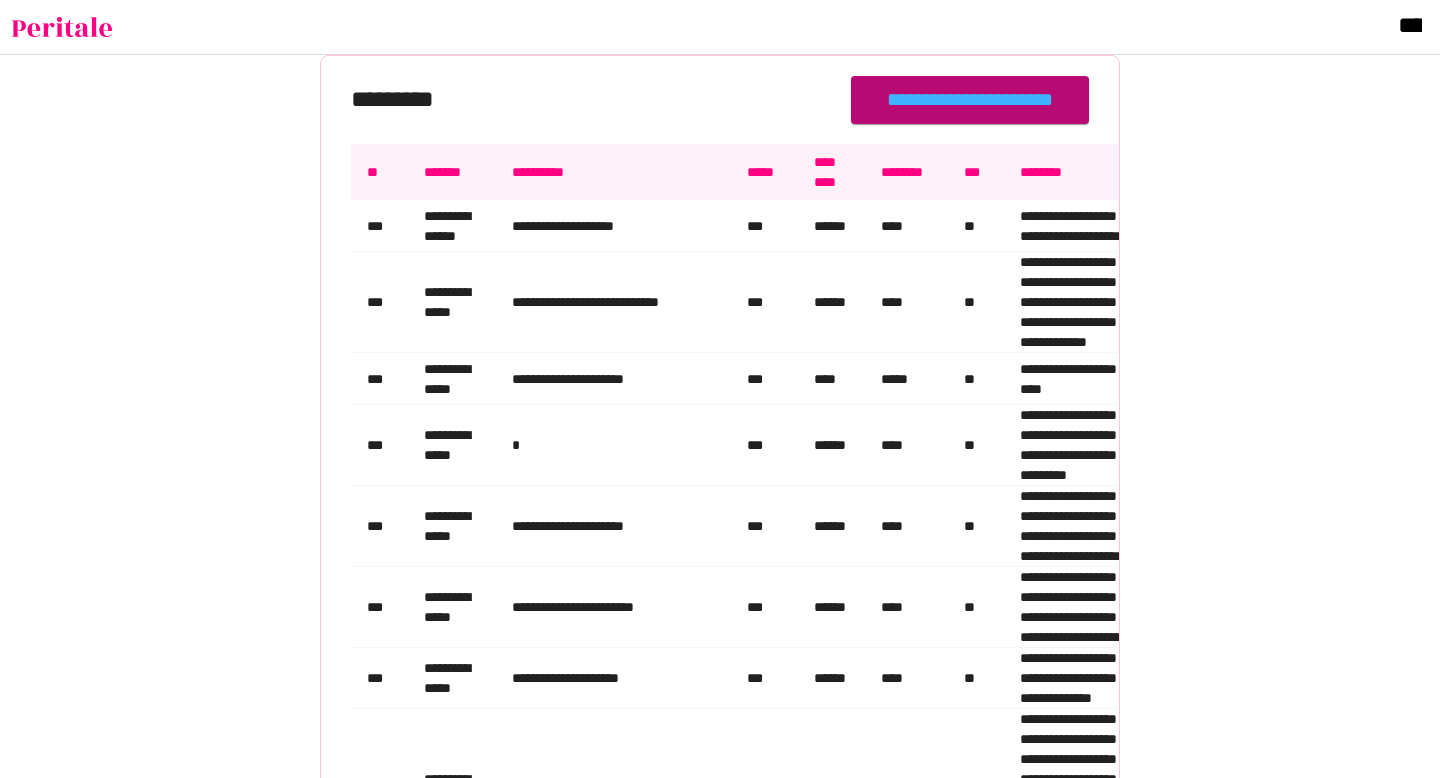 click at bounding box center (970, 100) 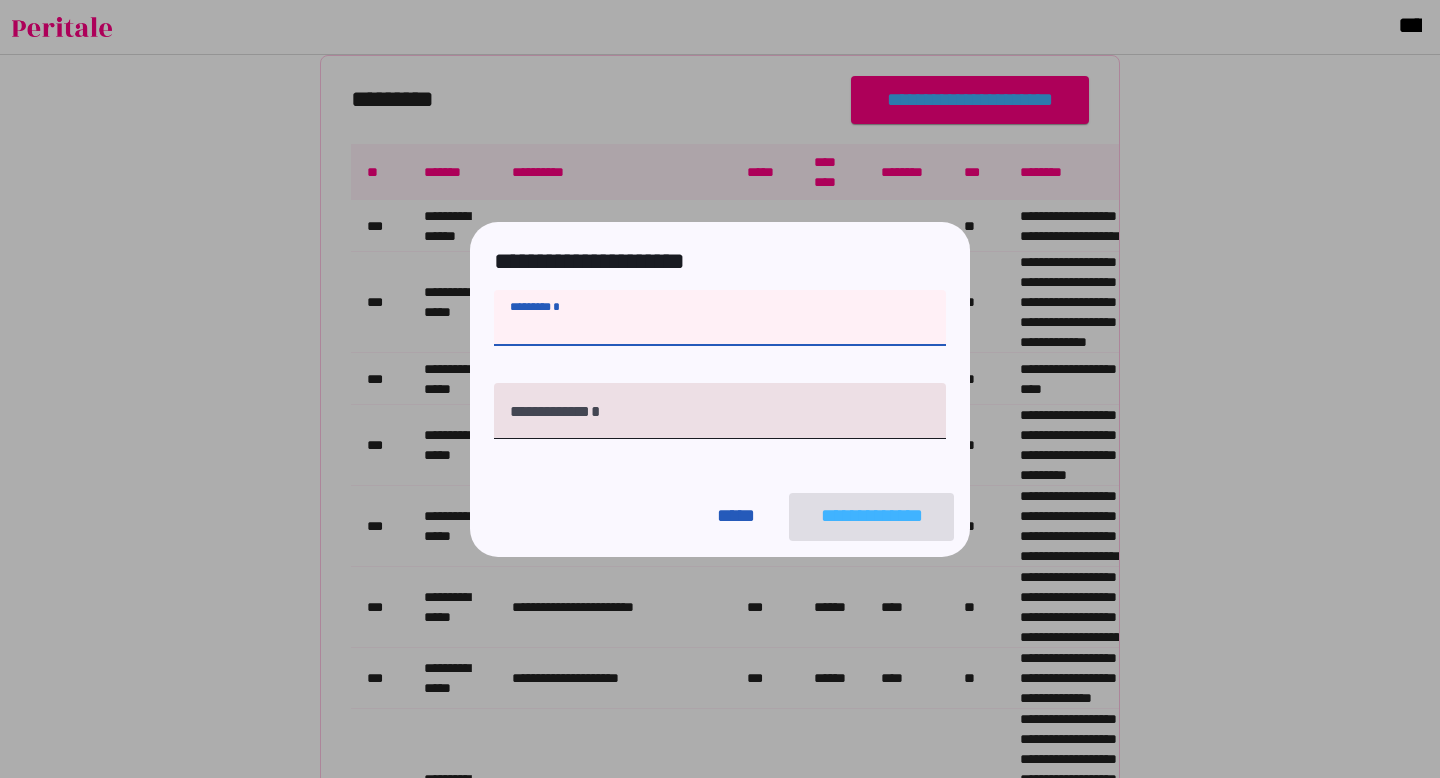 type on "[FIRST]" 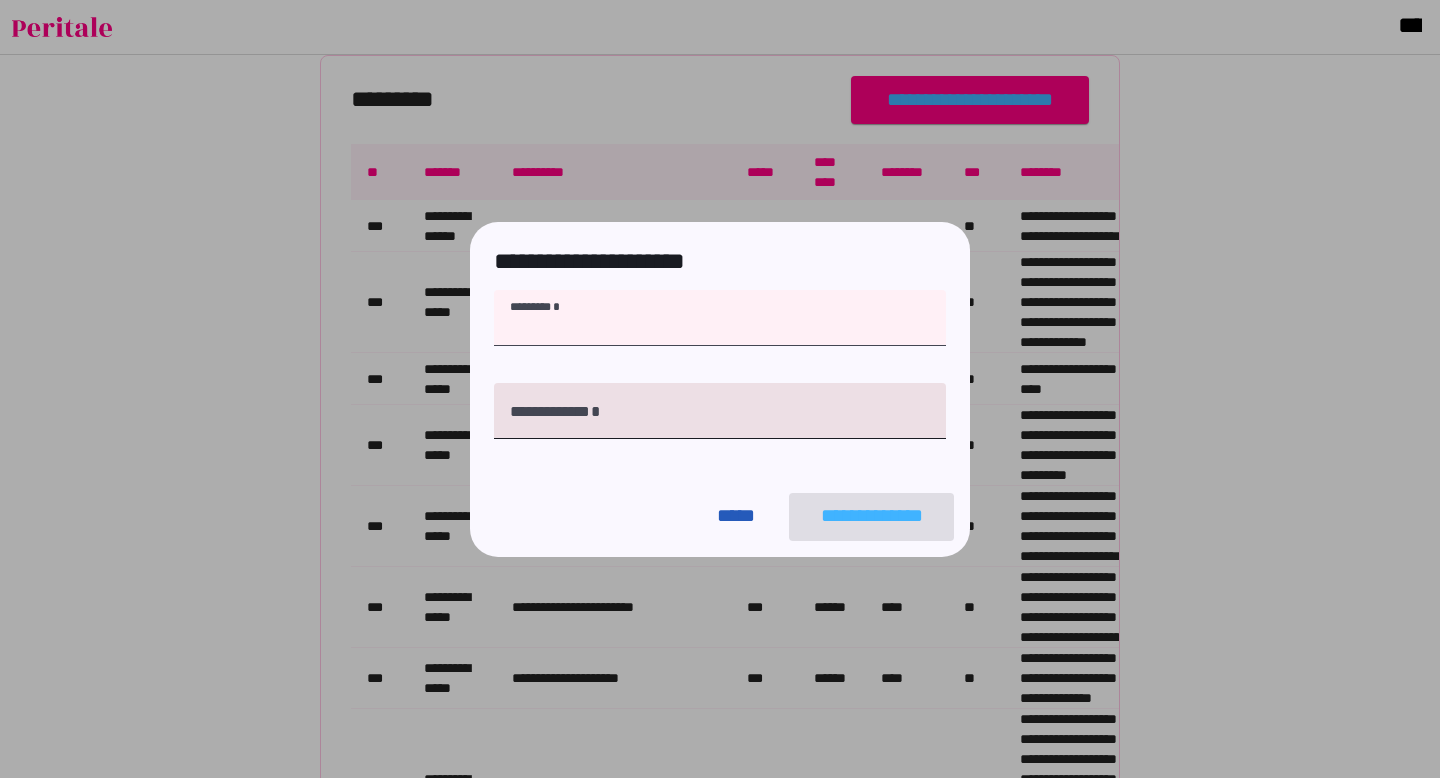 click on "[LAST]" at bounding box center (550, 410) 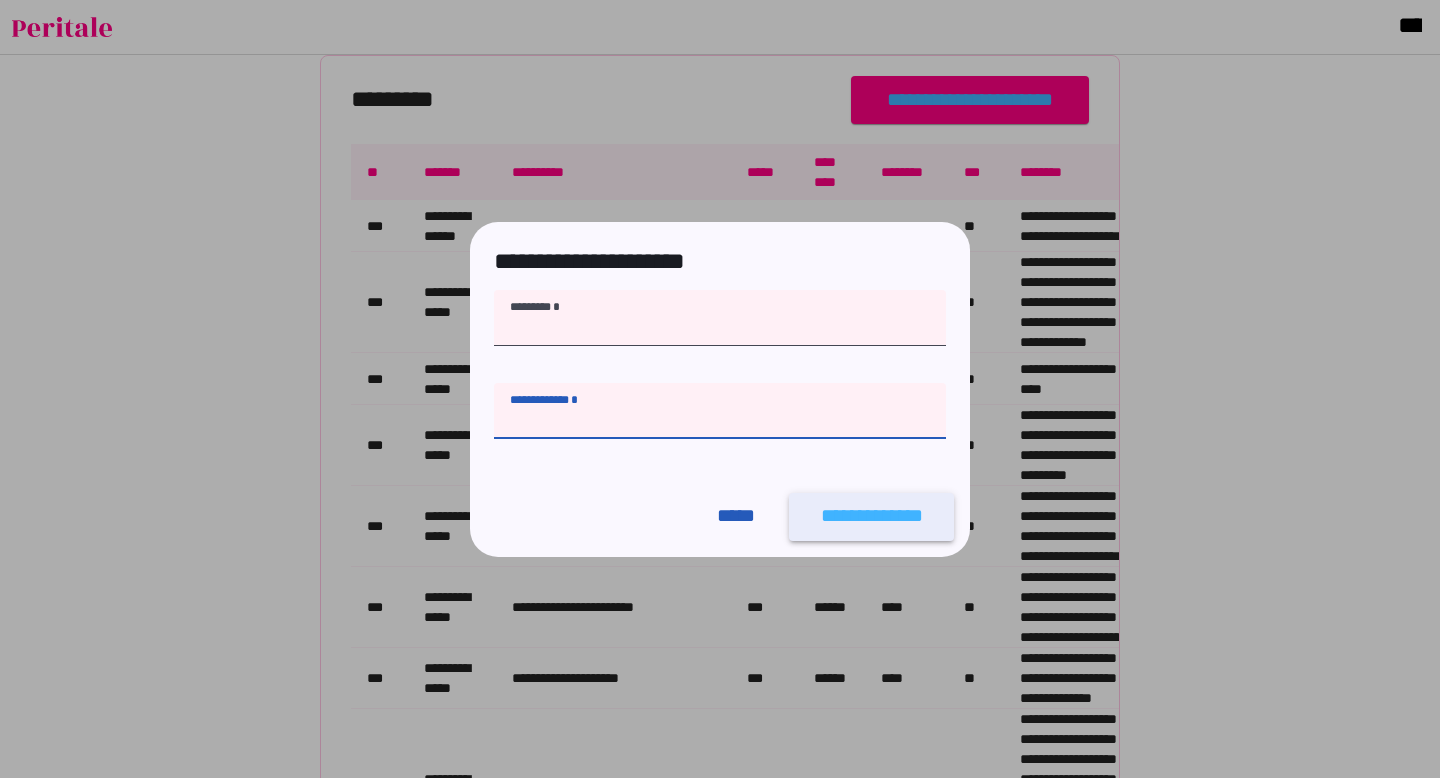 type on "[FIRST]" 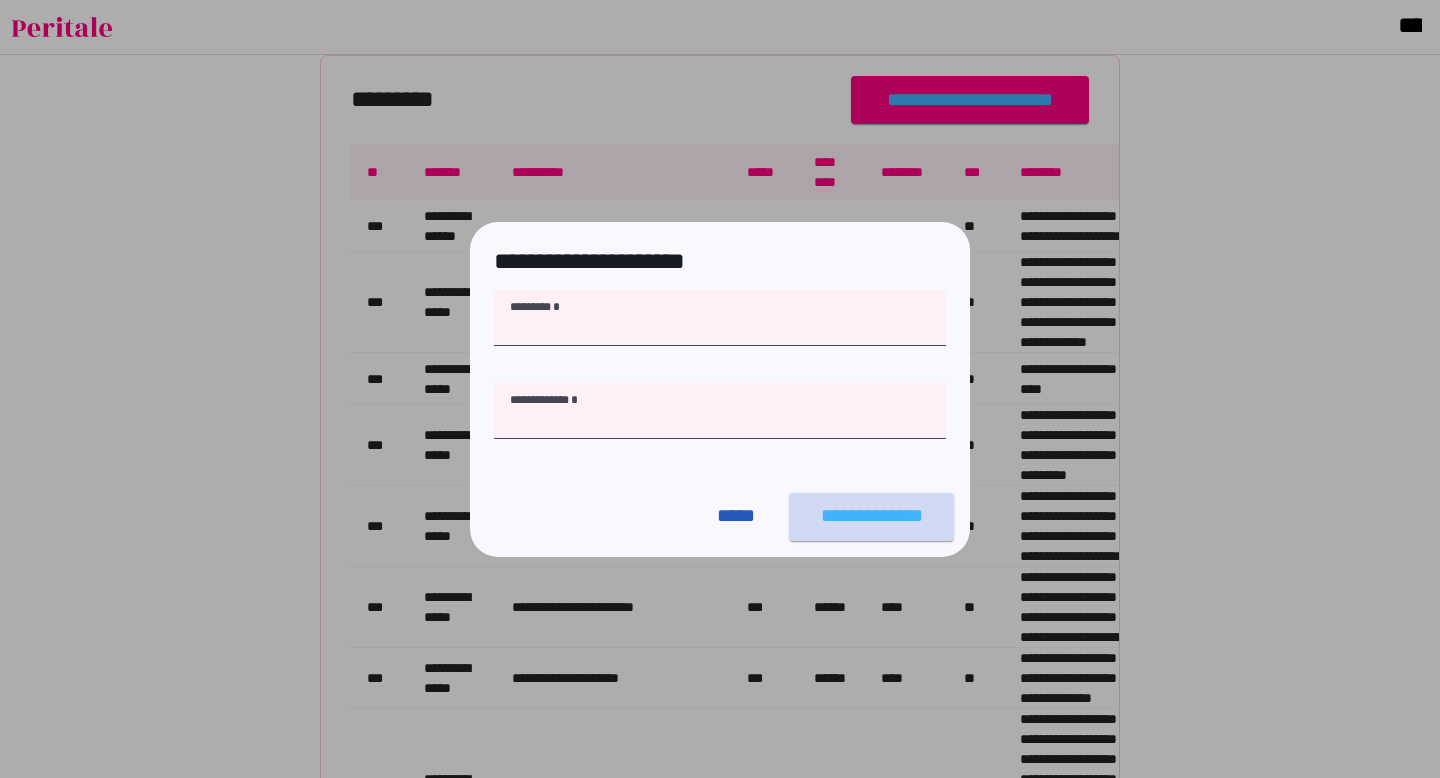 click on "[LAST]" at bounding box center (871, 516) 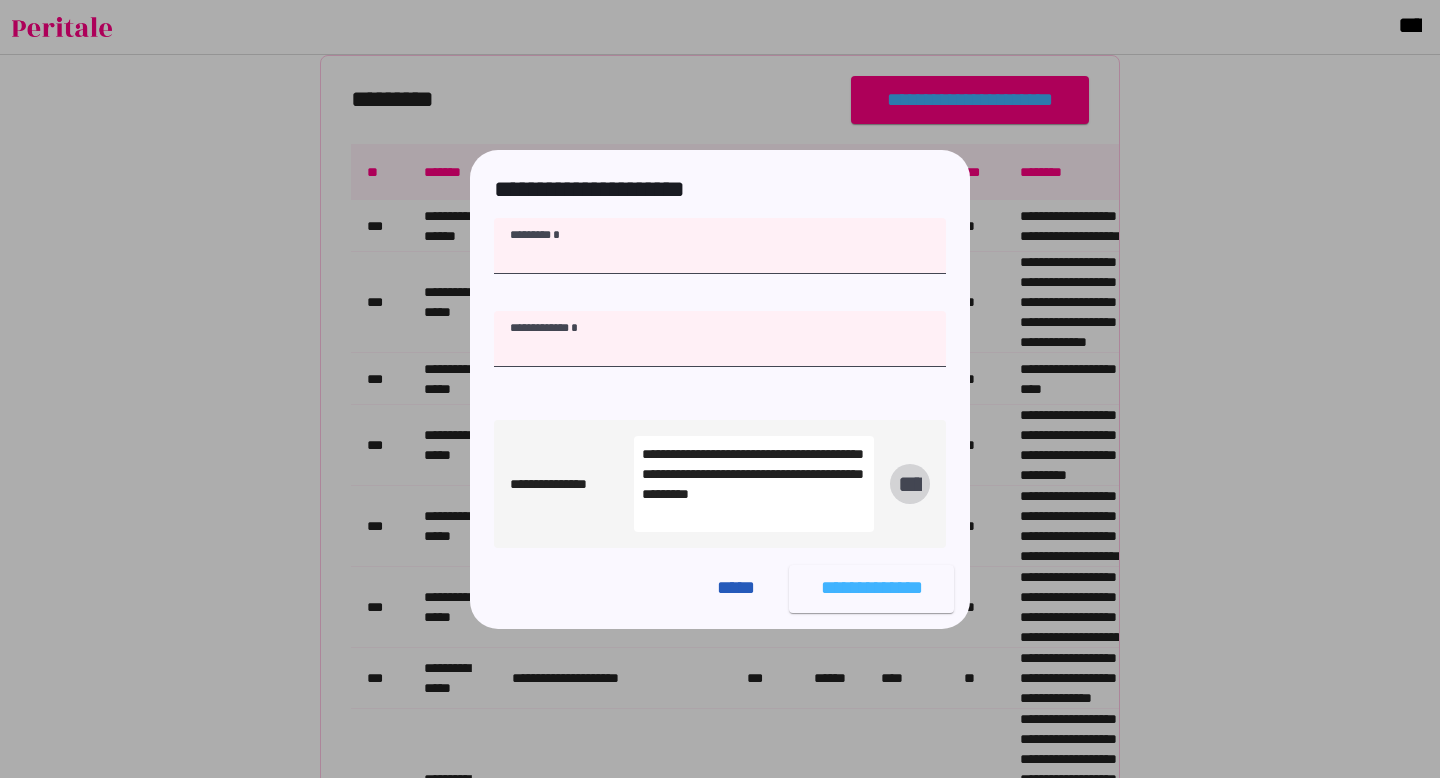 click on "[CREDIT_CARD]" at bounding box center (910, 484) 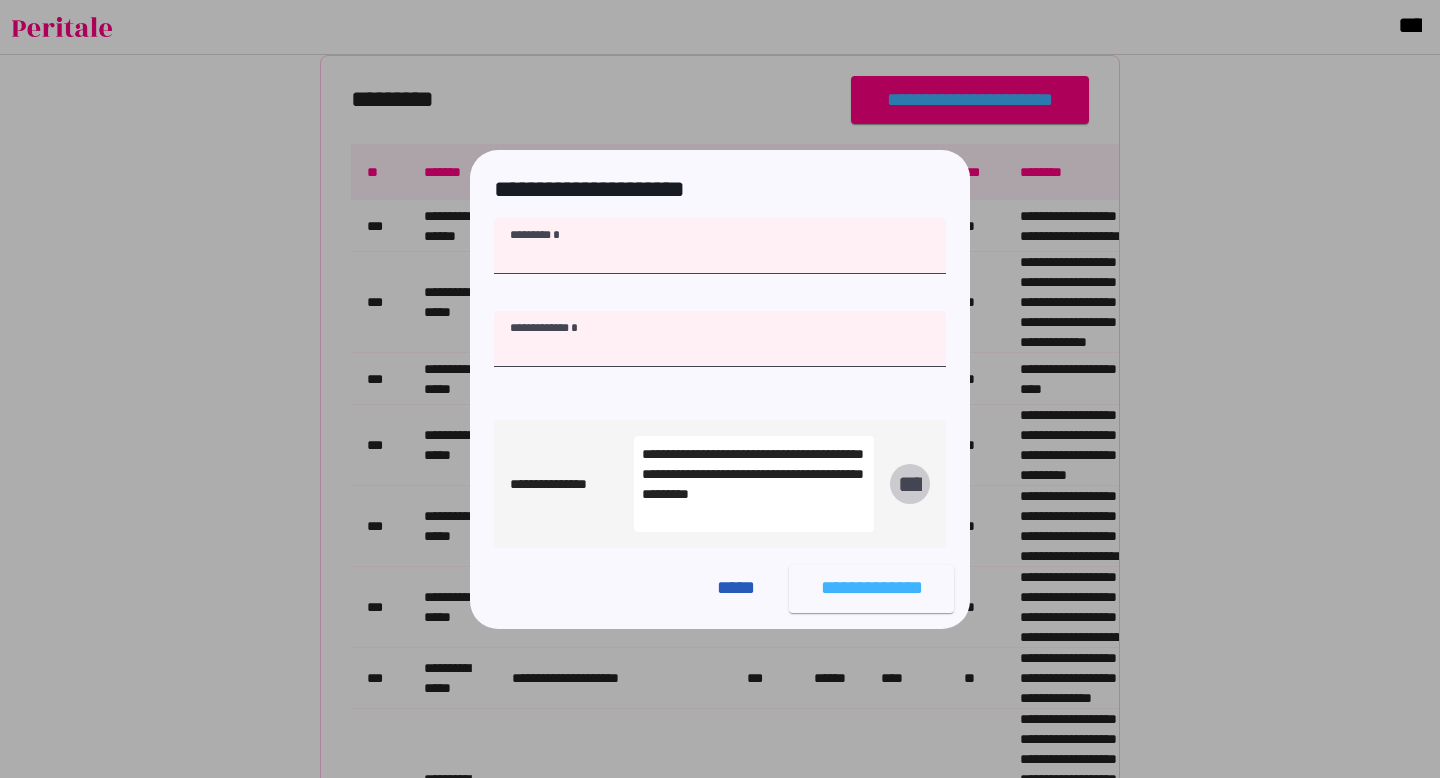 click on "[CREDIT_CARD]" at bounding box center [910, 484] 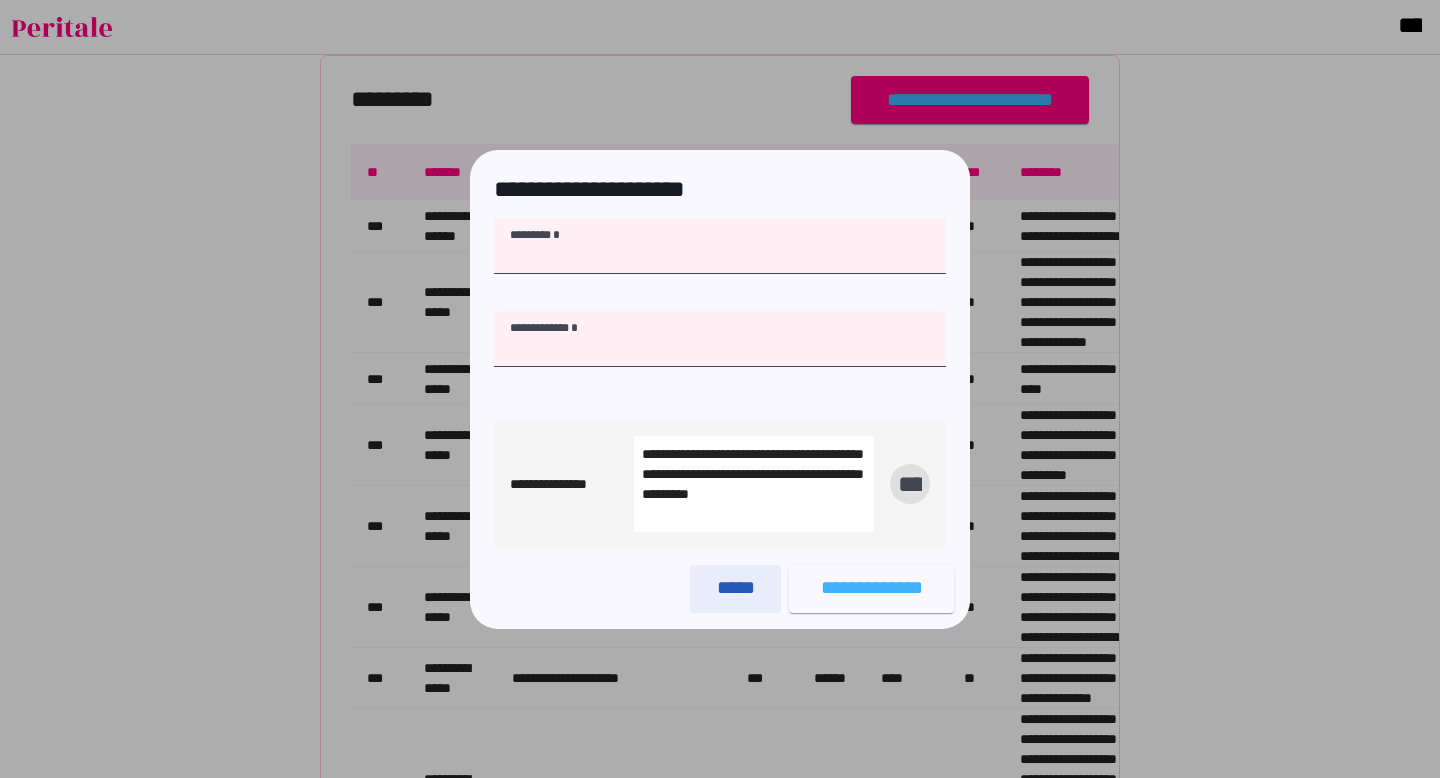 click on "[FIRST]" at bounding box center (735, 588) 